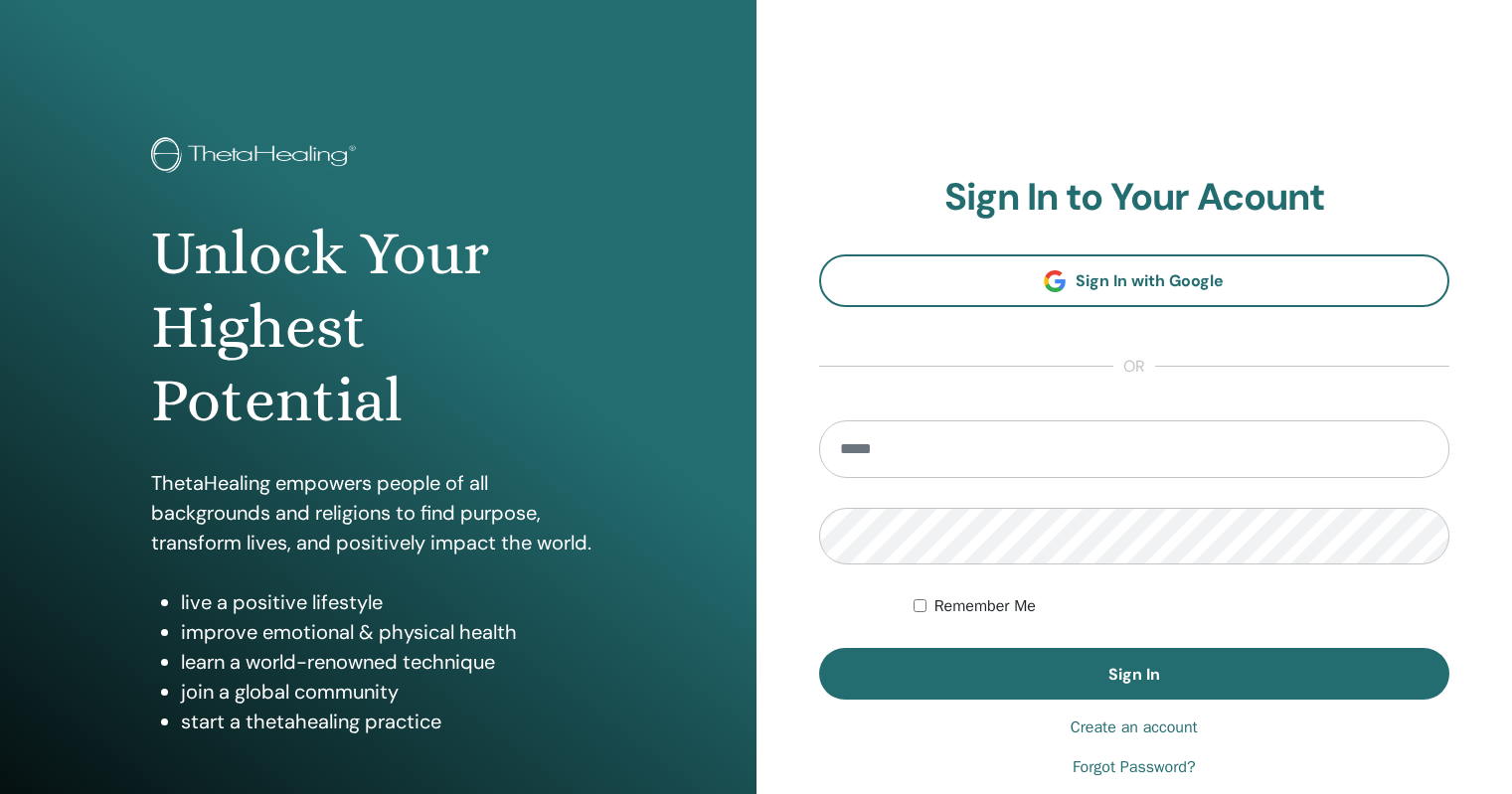scroll, scrollTop: 0, scrollLeft: 0, axis: both 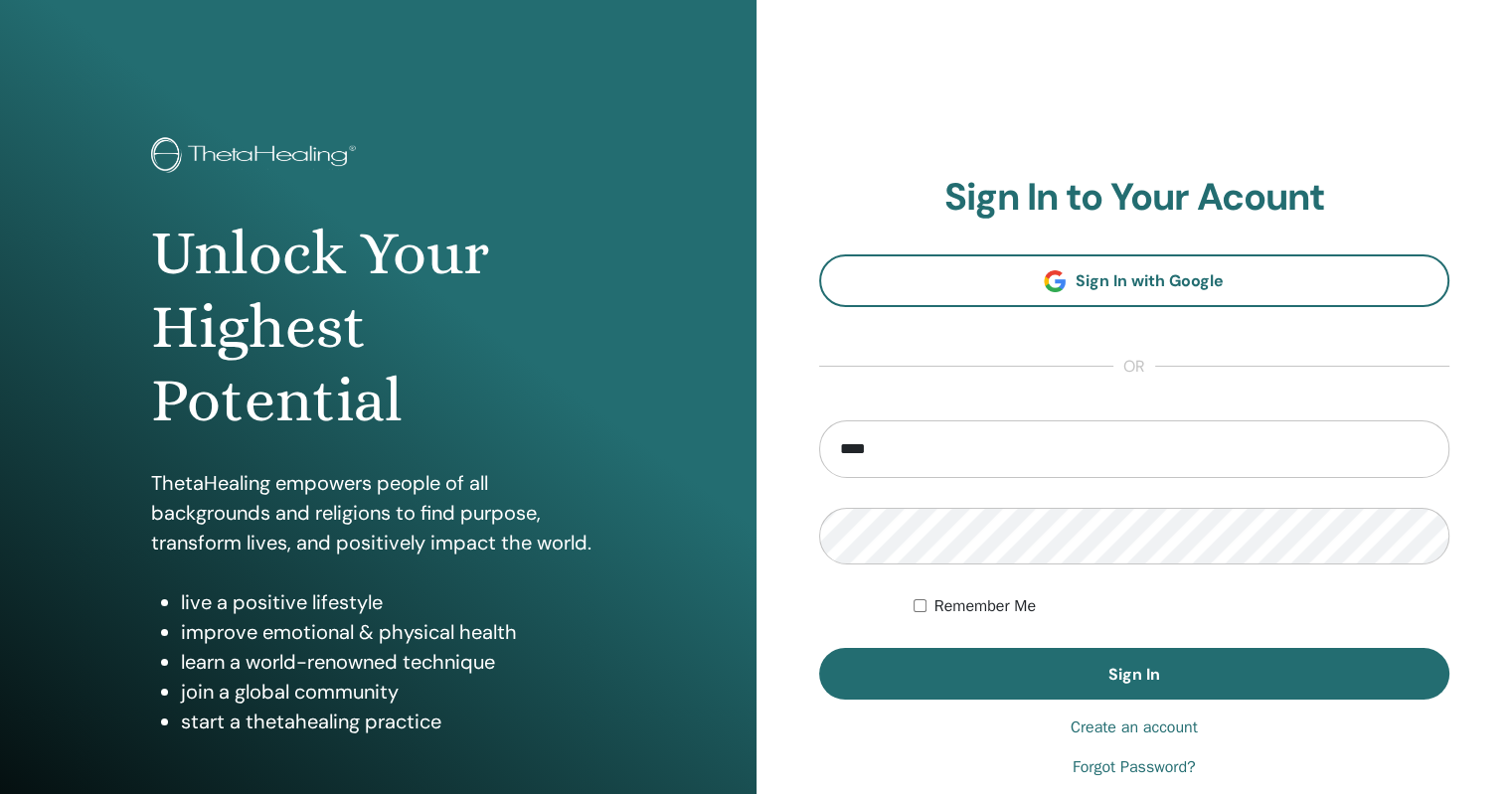 type on "**********" 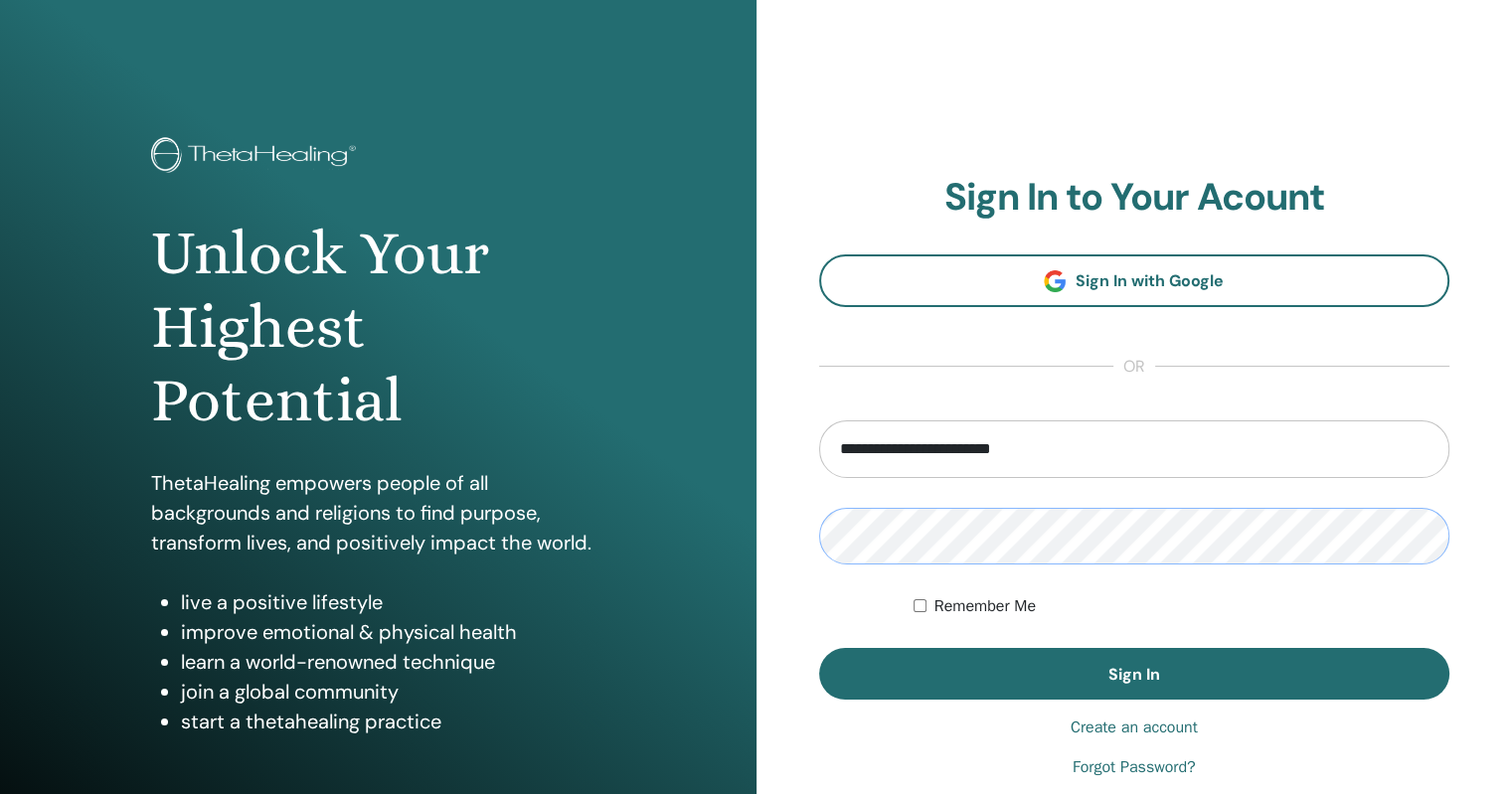 click on "Sign In" at bounding box center (1134, 674) 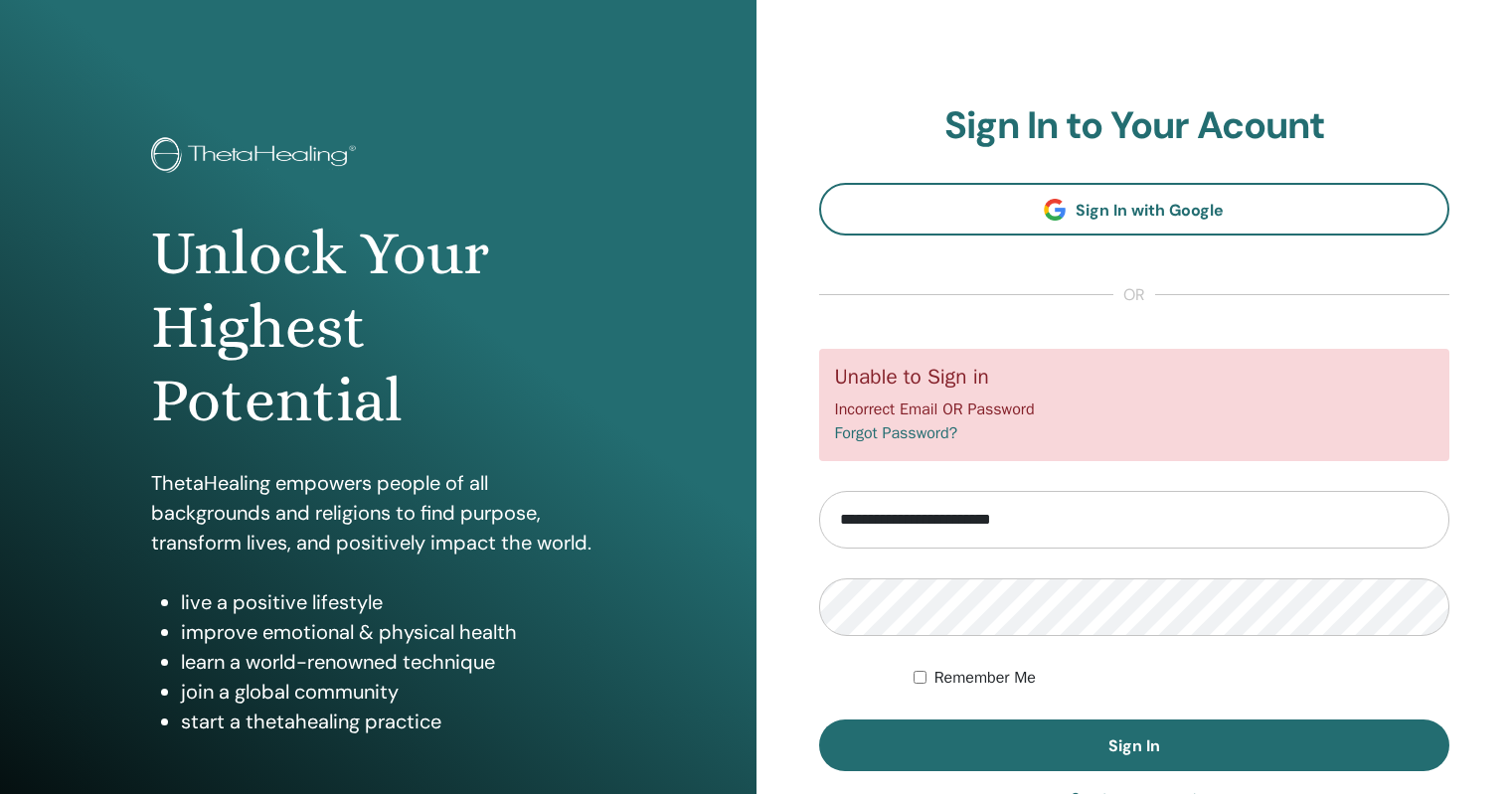 scroll, scrollTop: 0, scrollLeft: 0, axis: both 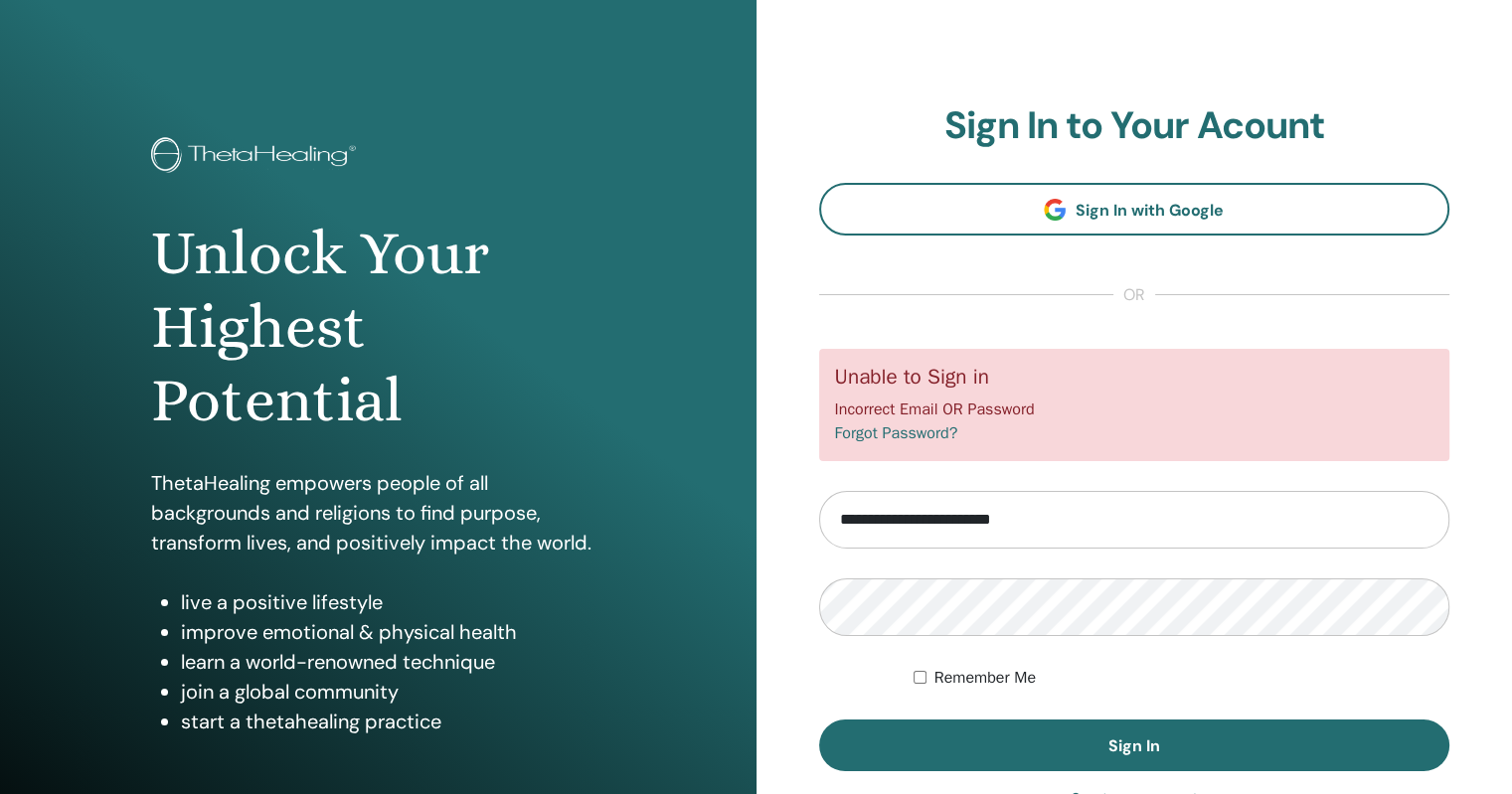 click on "**********" at bounding box center [1134, 520] 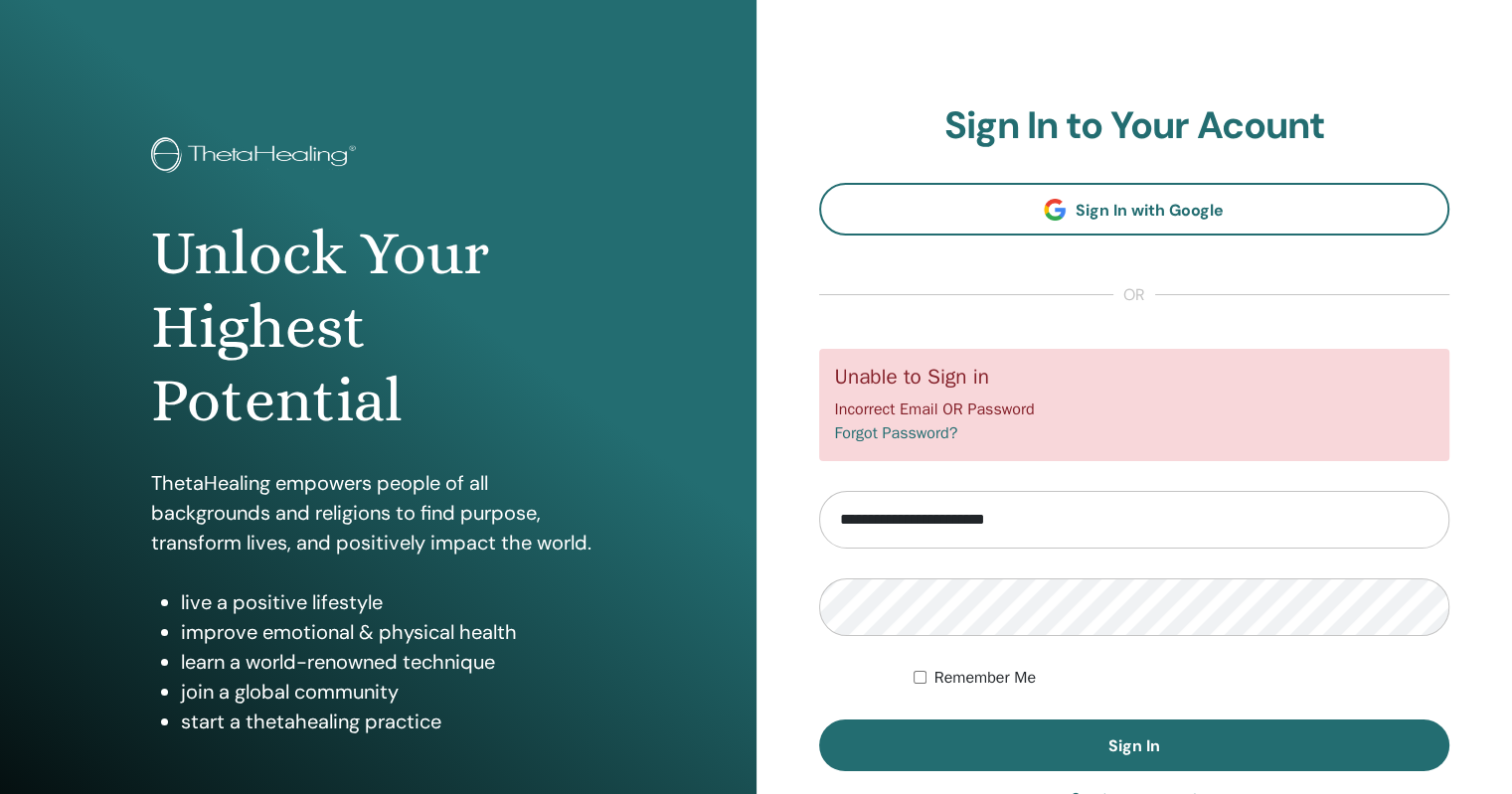 click on "**********" at bounding box center (1134, 520) 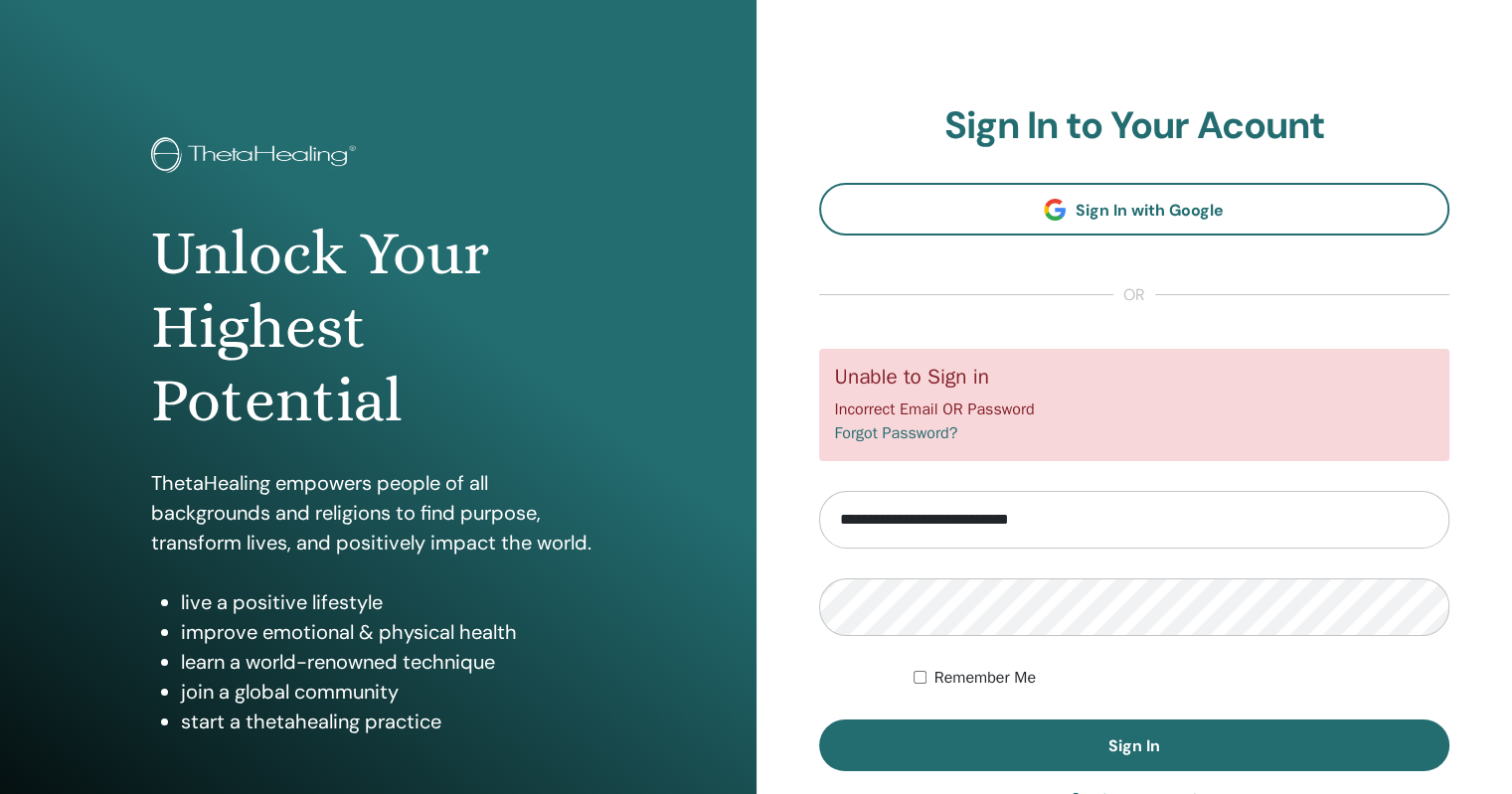 type on "**********" 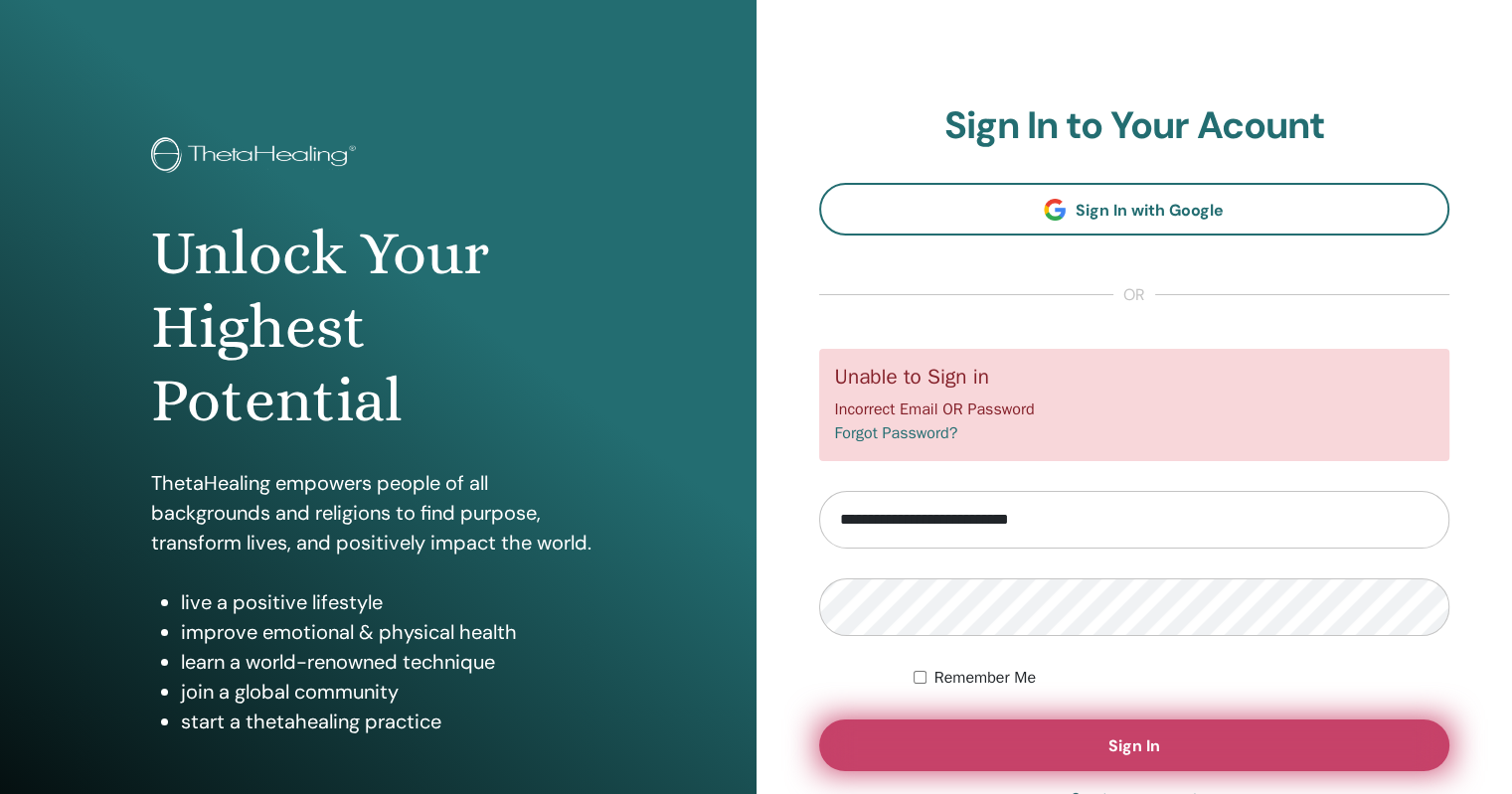 click on "Sign In" at bounding box center (1134, 745) 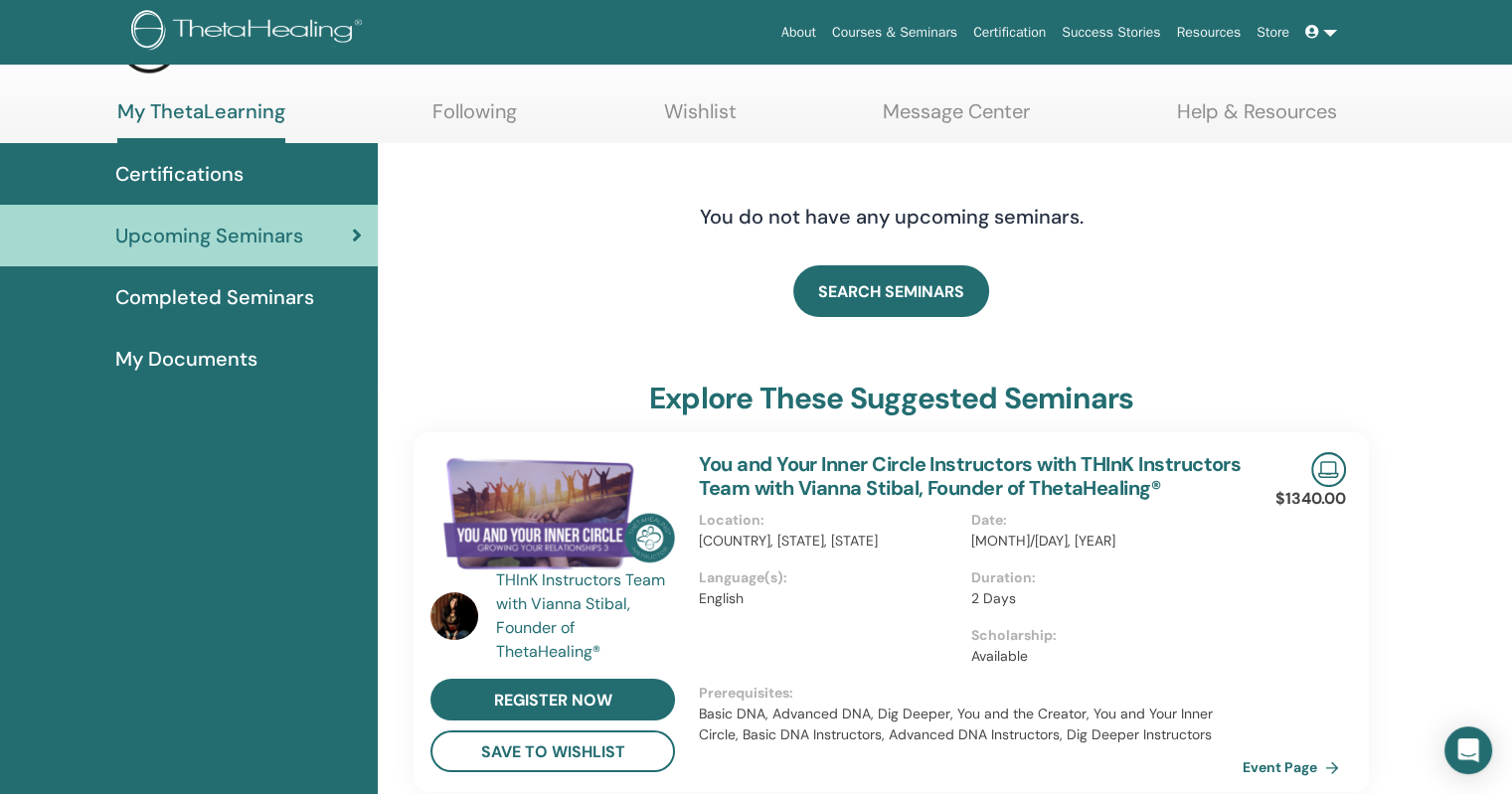 scroll, scrollTop: 0, scrollLeft: 0, axis: both 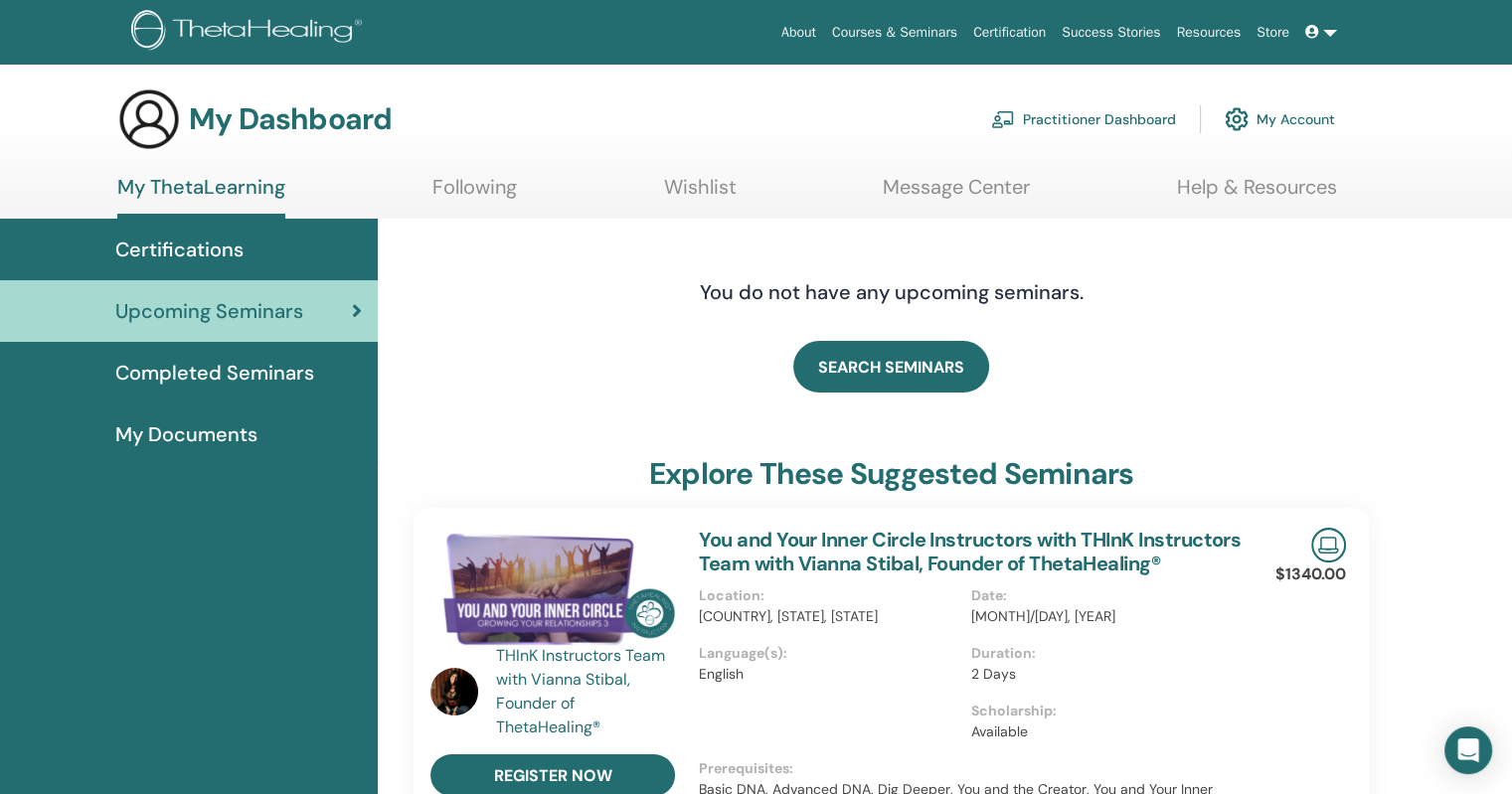 click on "Upcoming Seminars" at bounding box center (209, 311) 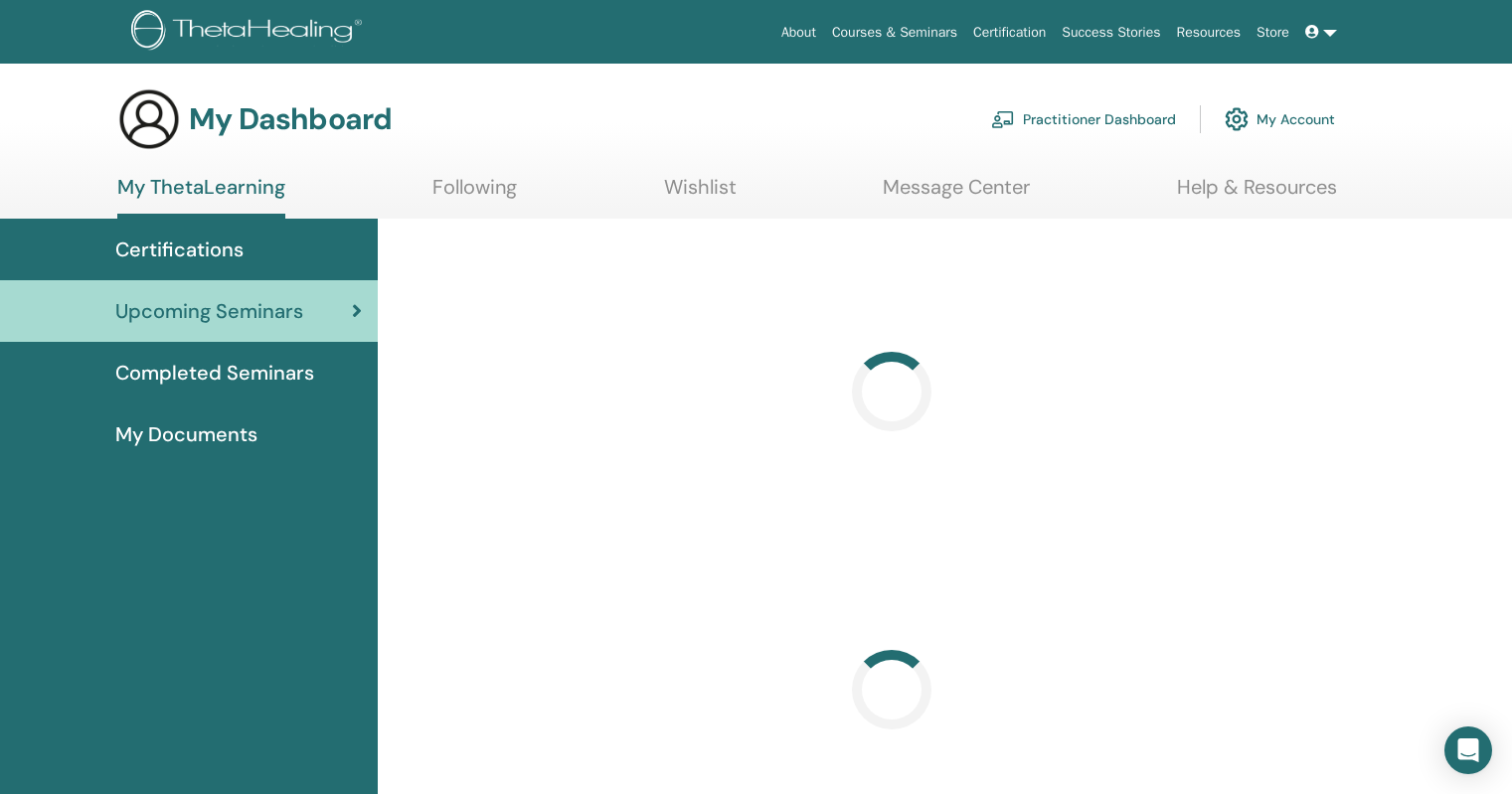 scroll, scrollTop: 0, scrollLeft: 0, axis: both 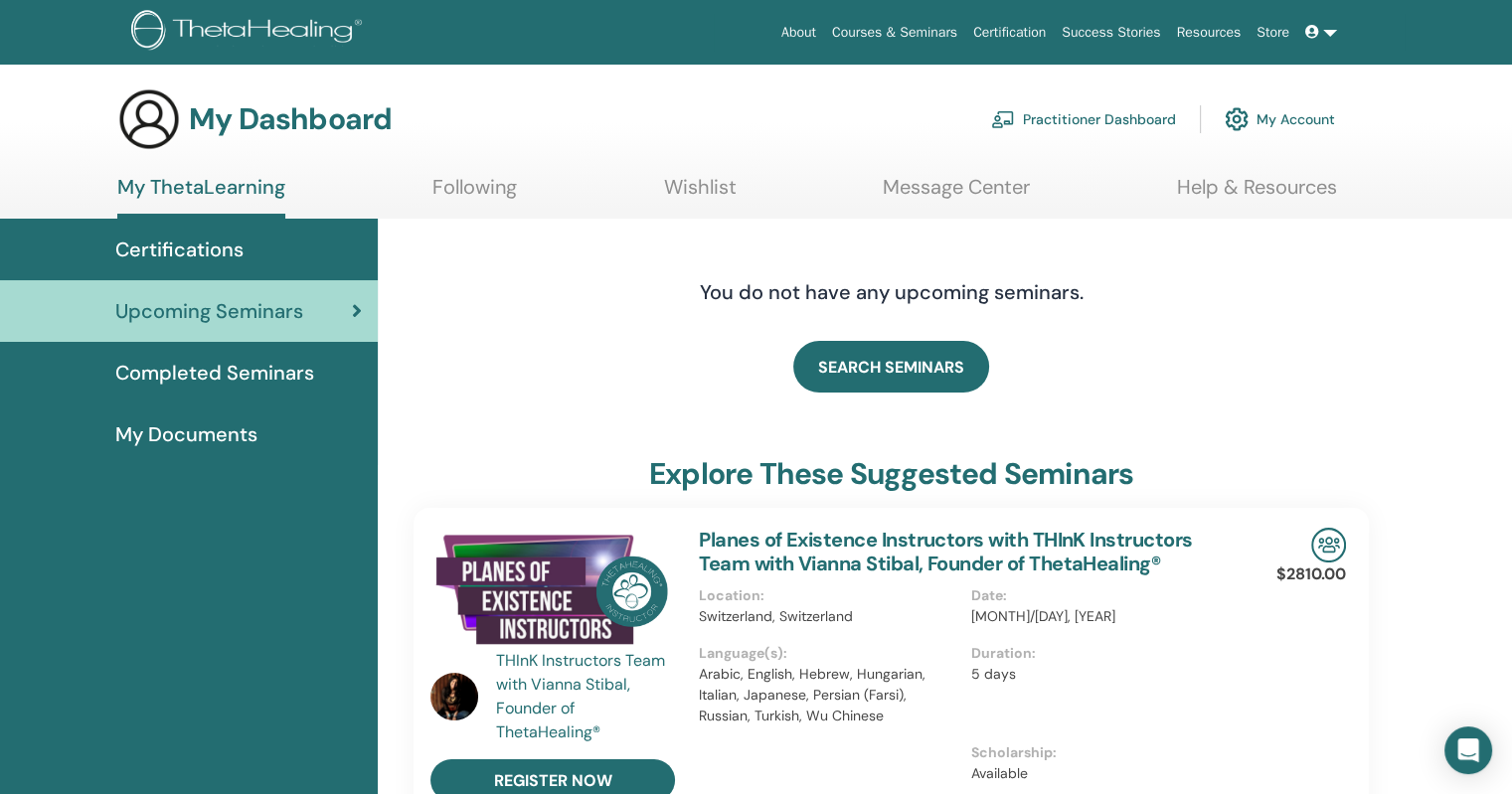 click on "Wishlist" at bounding box center (700, 194) 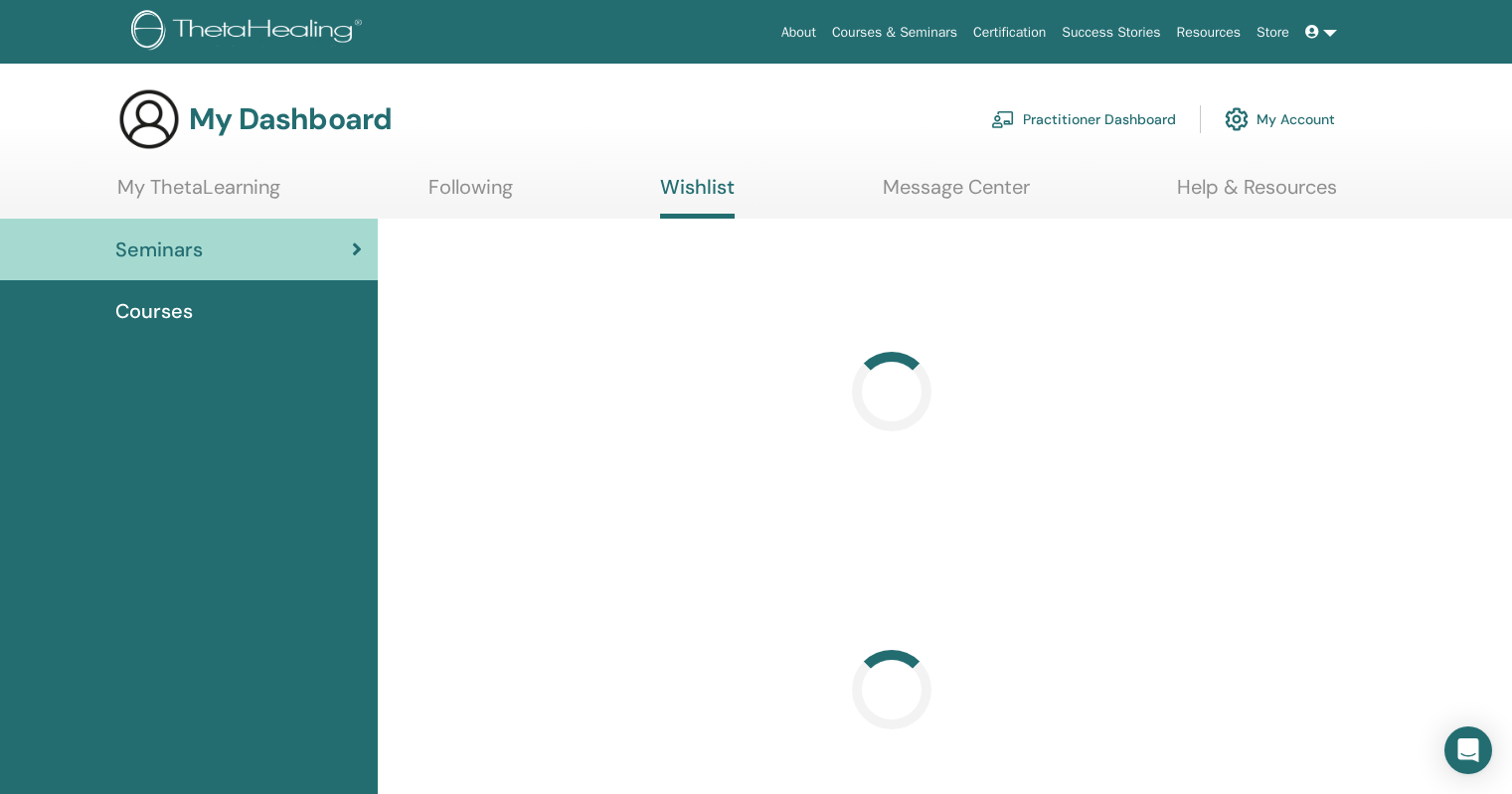 scroll, scrollTop: 0, scrollLeft: 0, axis: both 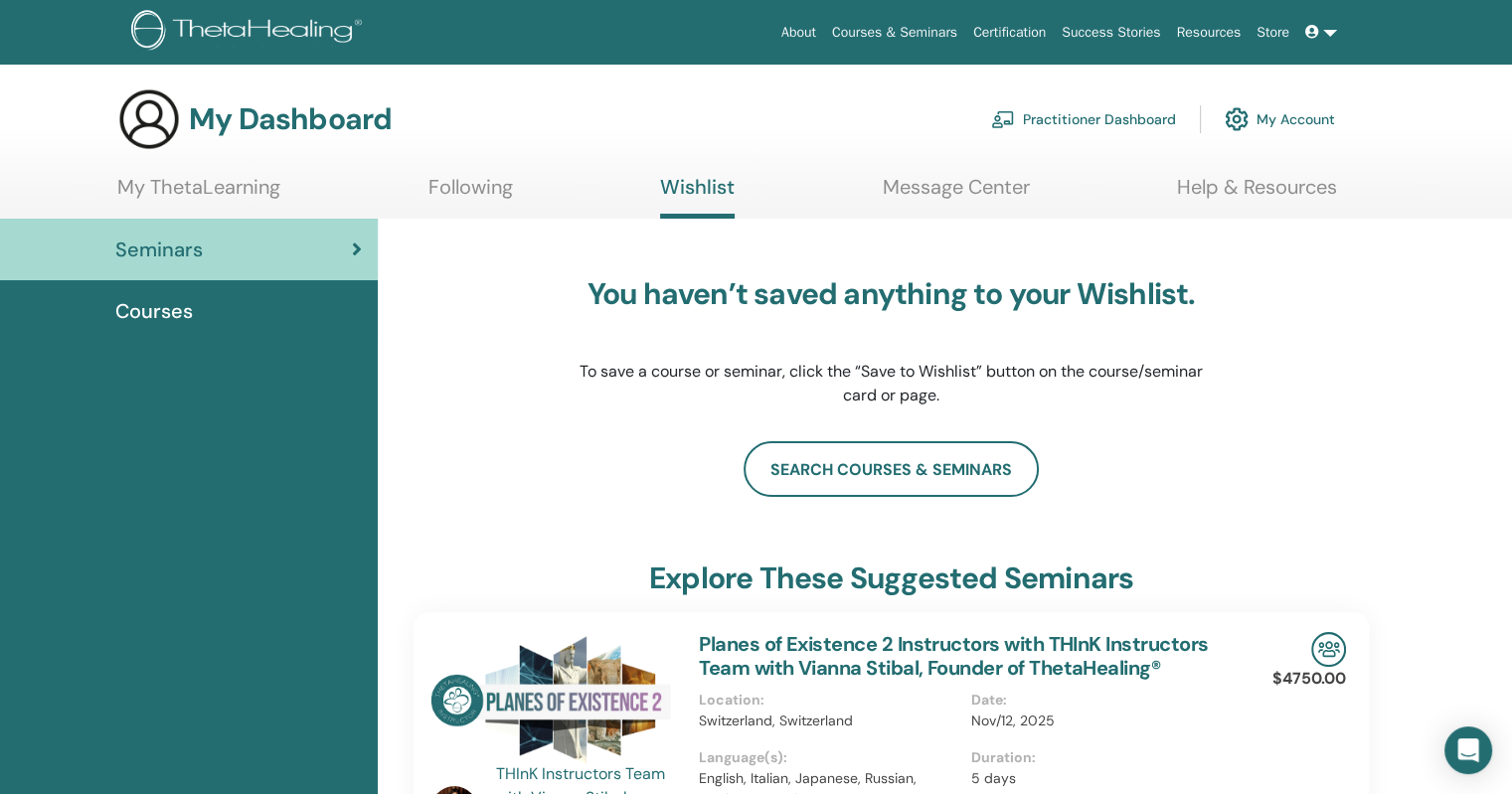 click on "Certification" at bounding box center (1009, 32) 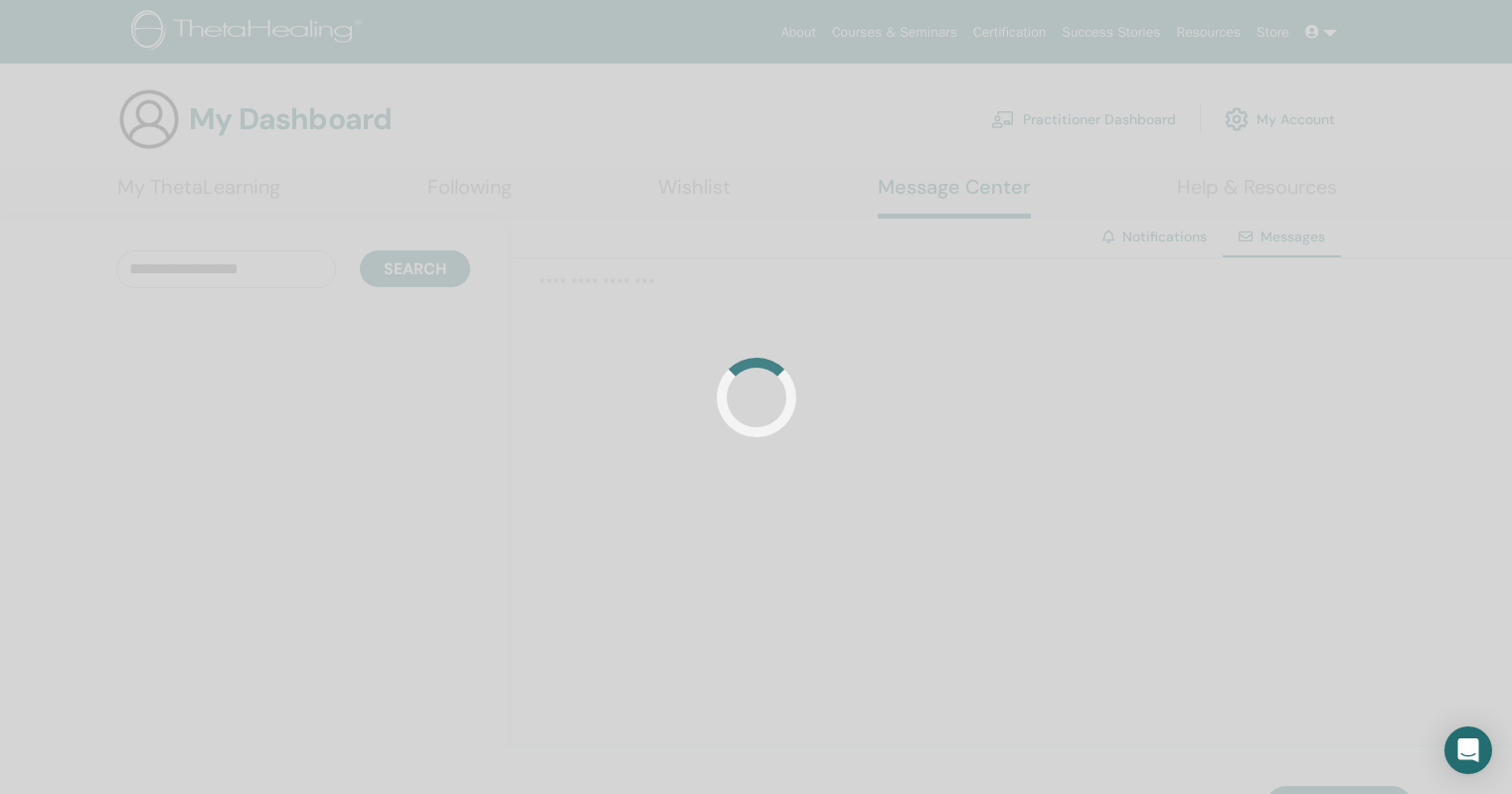 scroll, scrollTop: 0, scrollLeft: 0, axis: both 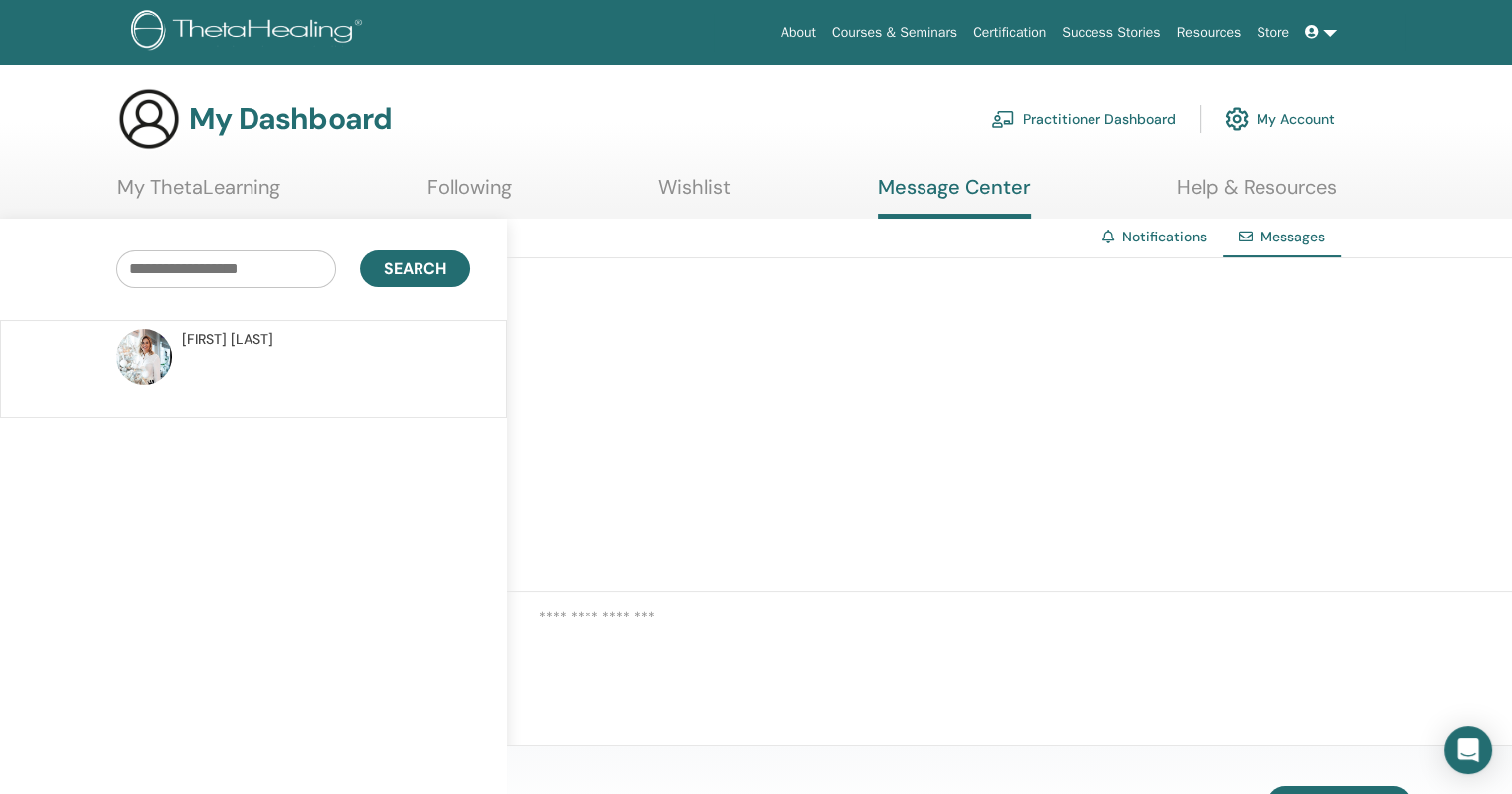 click on "[FIRST]   [LAST]" at bounding box center [228, 339] 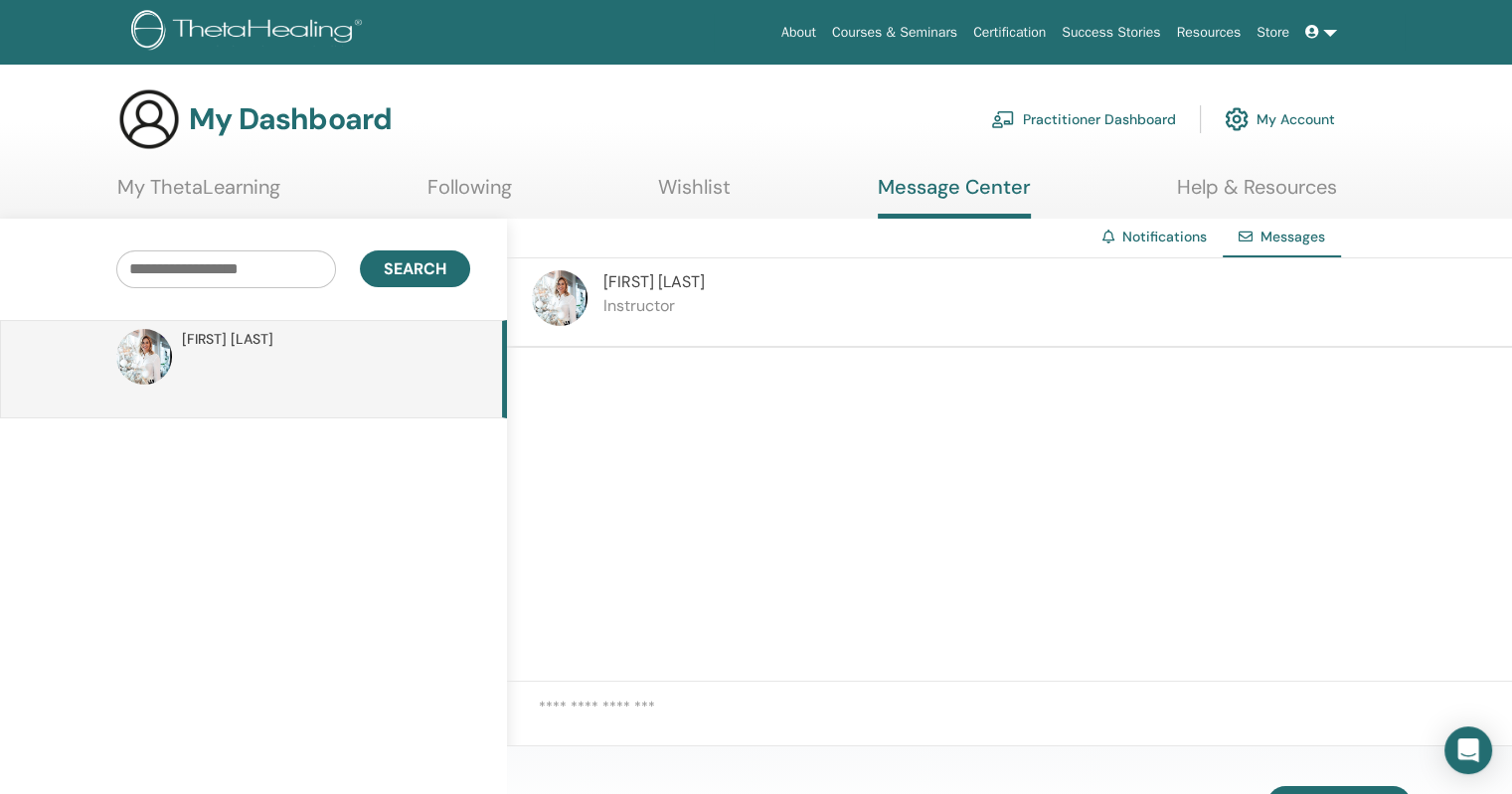 click on "Following" at bounding box center (469, 194) 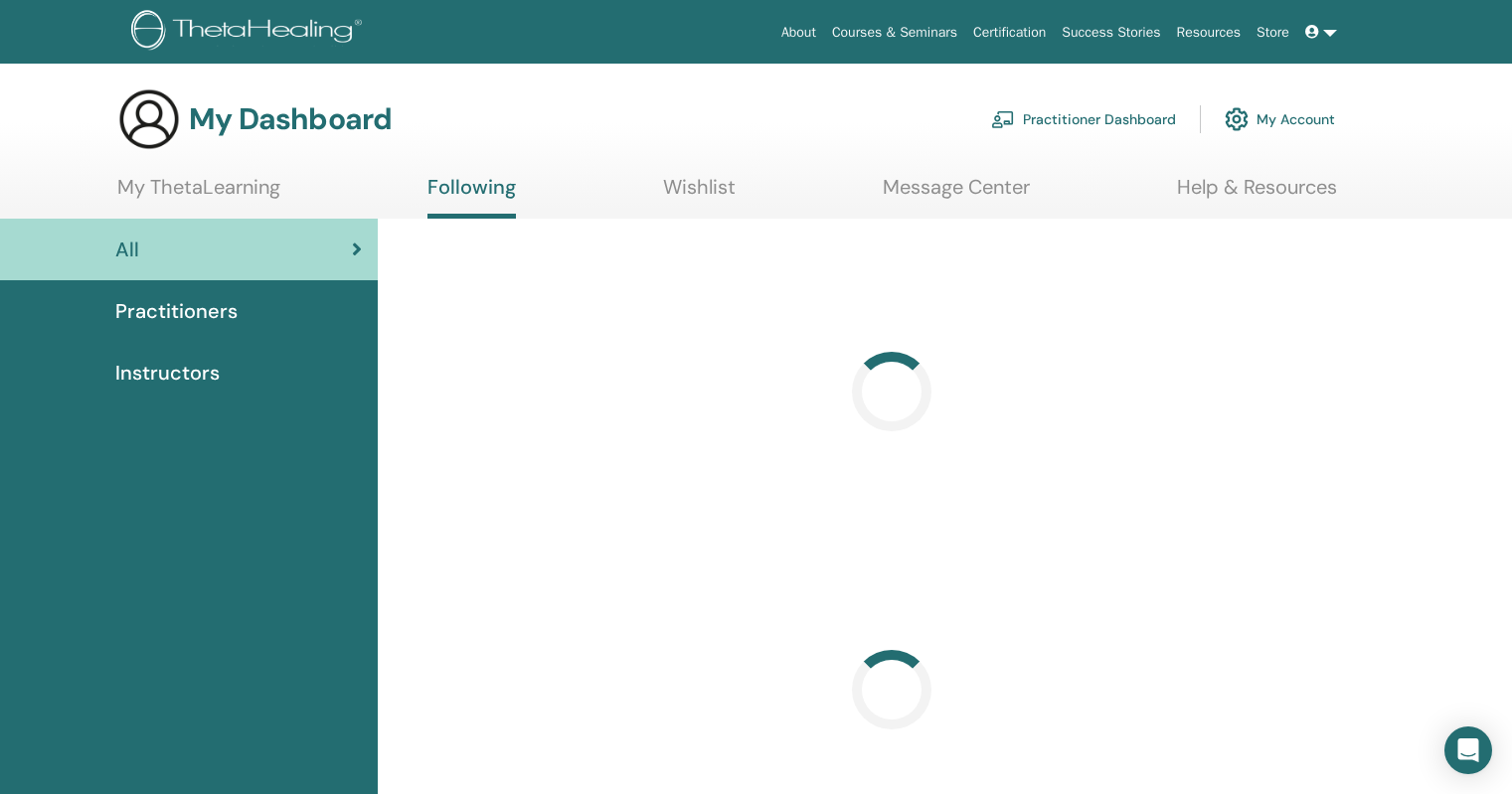 scroll, scrollTop: 0, scrollLeft: 0, axis: both 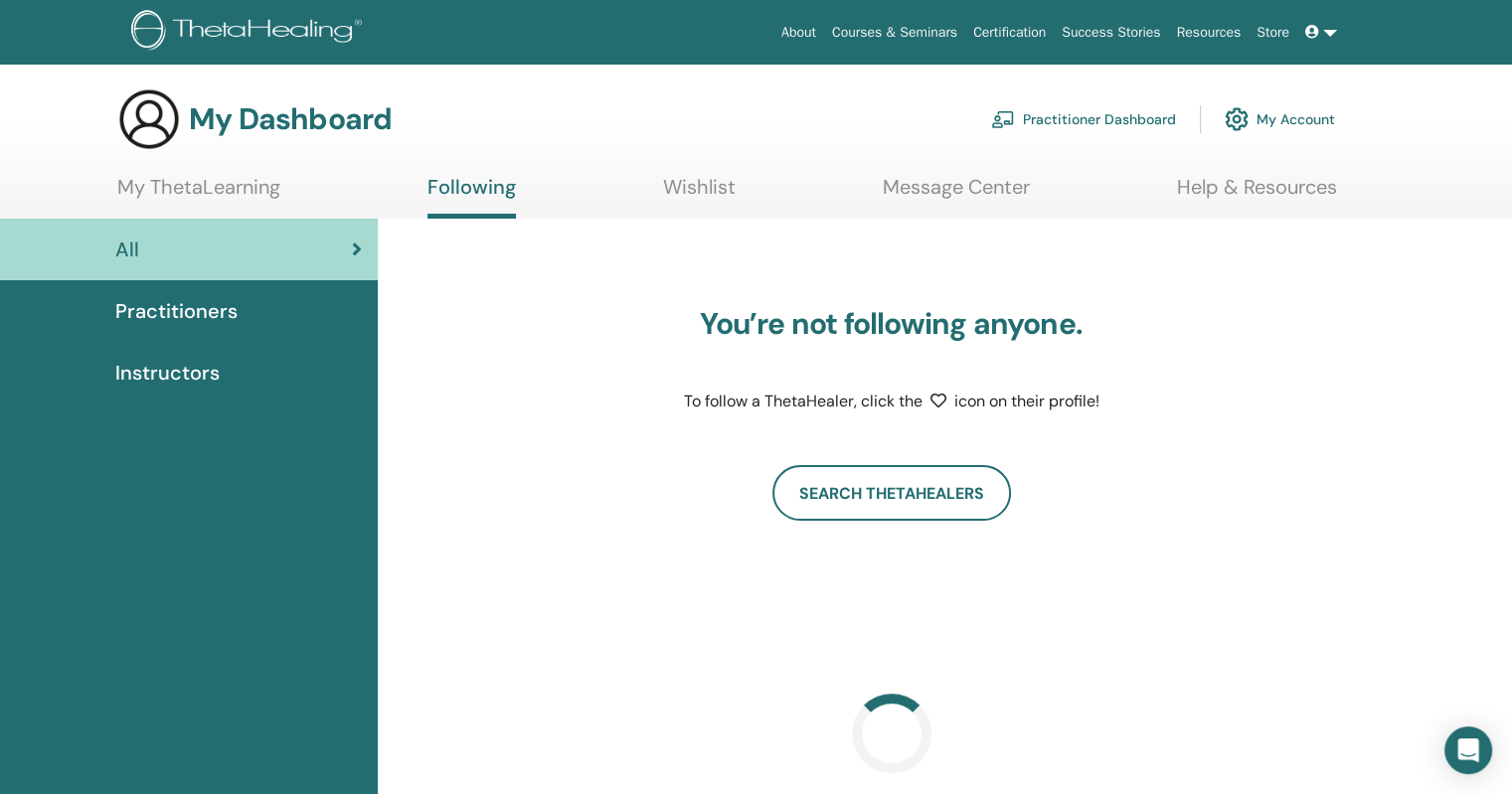 click on "My ThetaLearning" at bounding box center [199, 194] 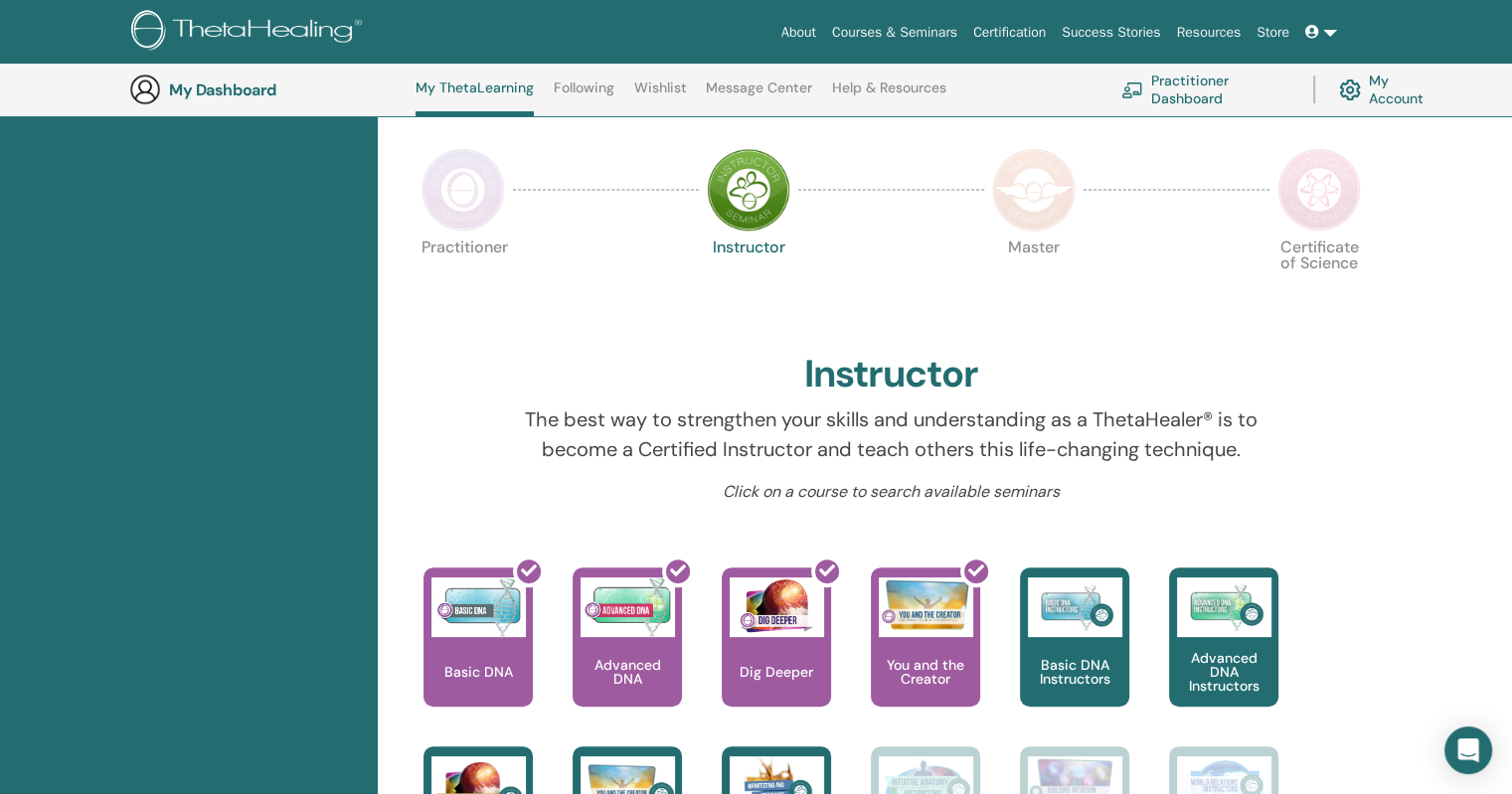 scroll, scrollTop: 350, scrollLeft: 0, axis: vertical 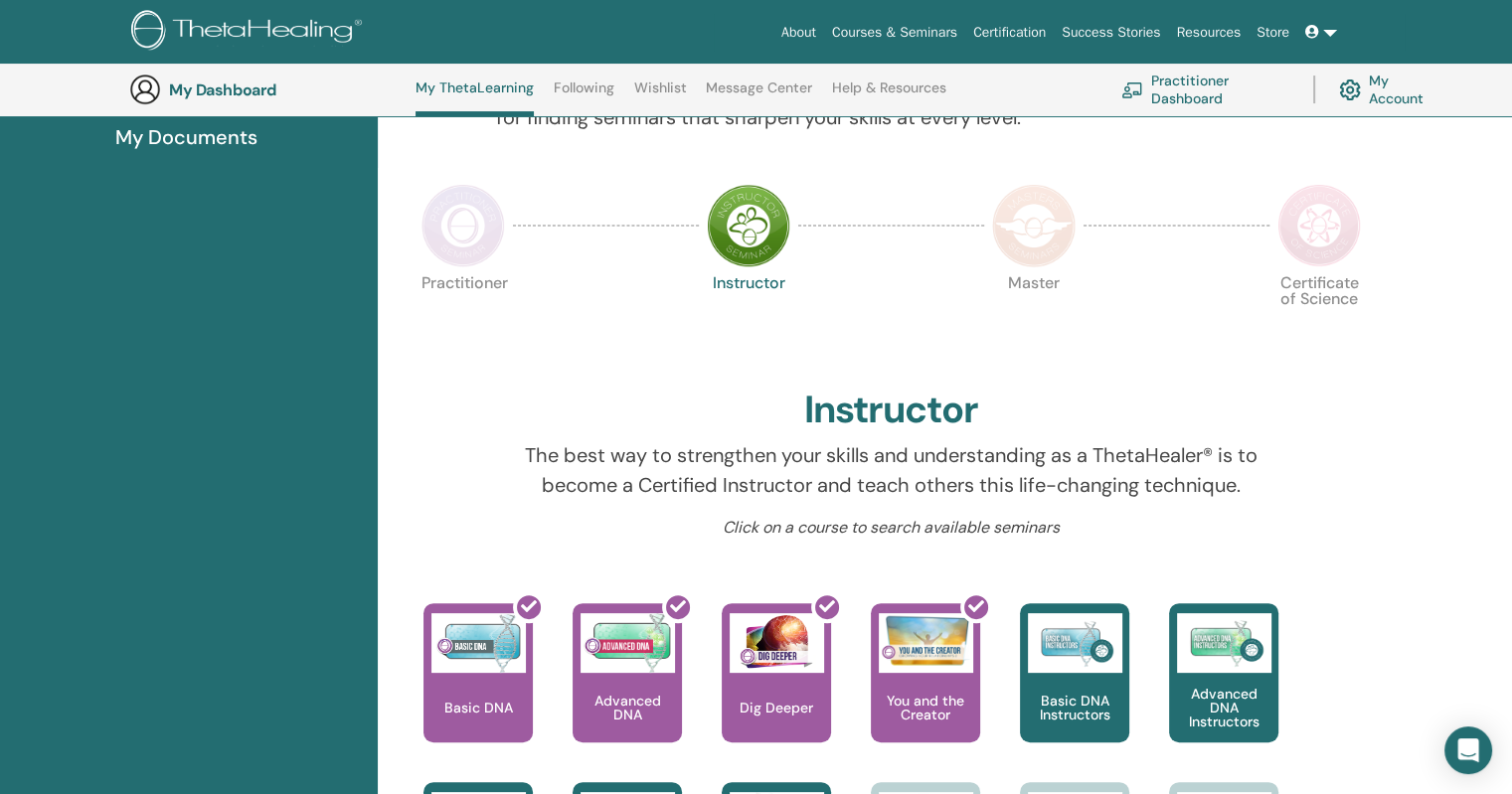 click at bounding box center [749, 226] 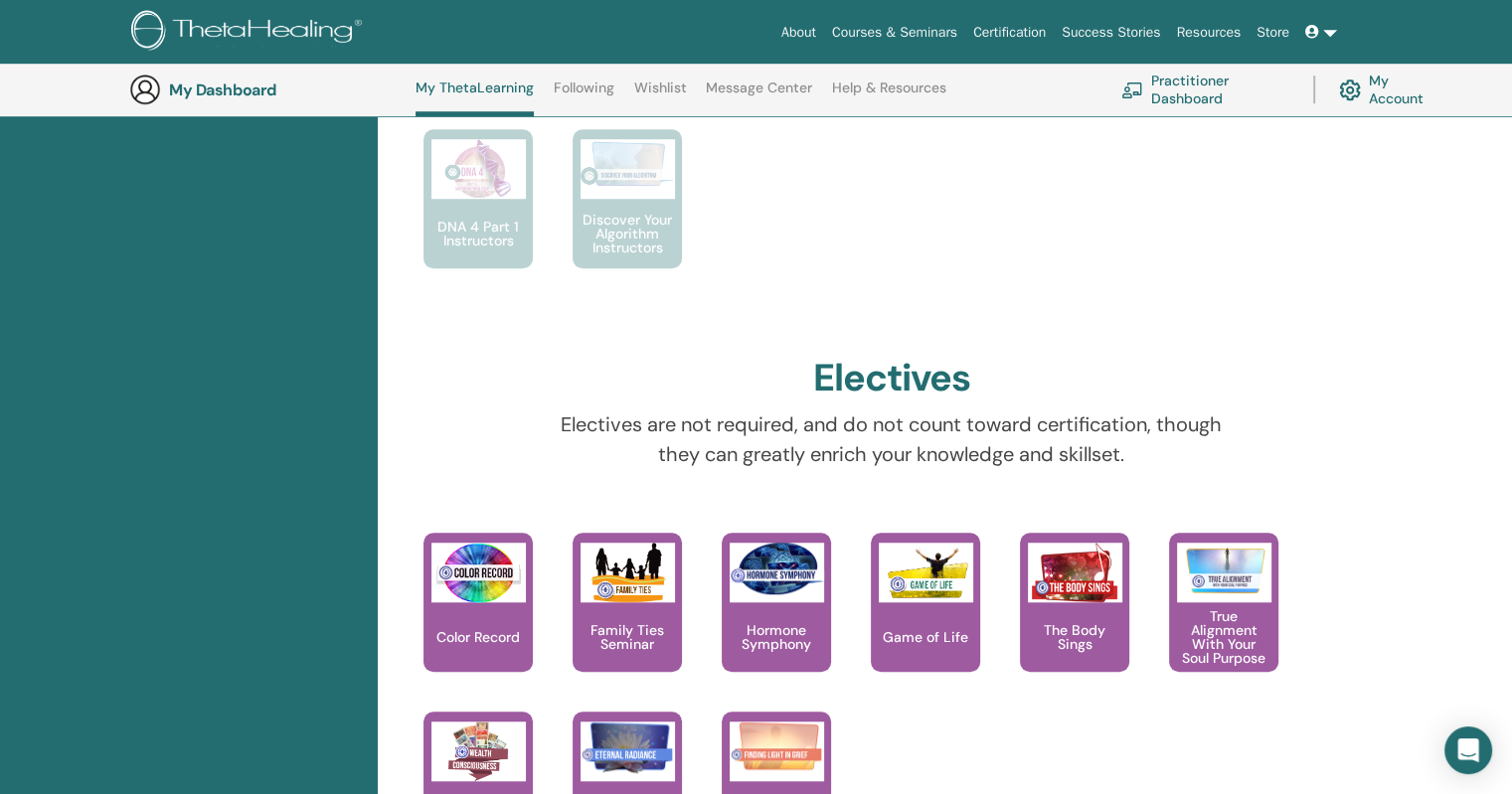 scroll, scrollTop: 1542, scrollLeft: 0, axis: vertical 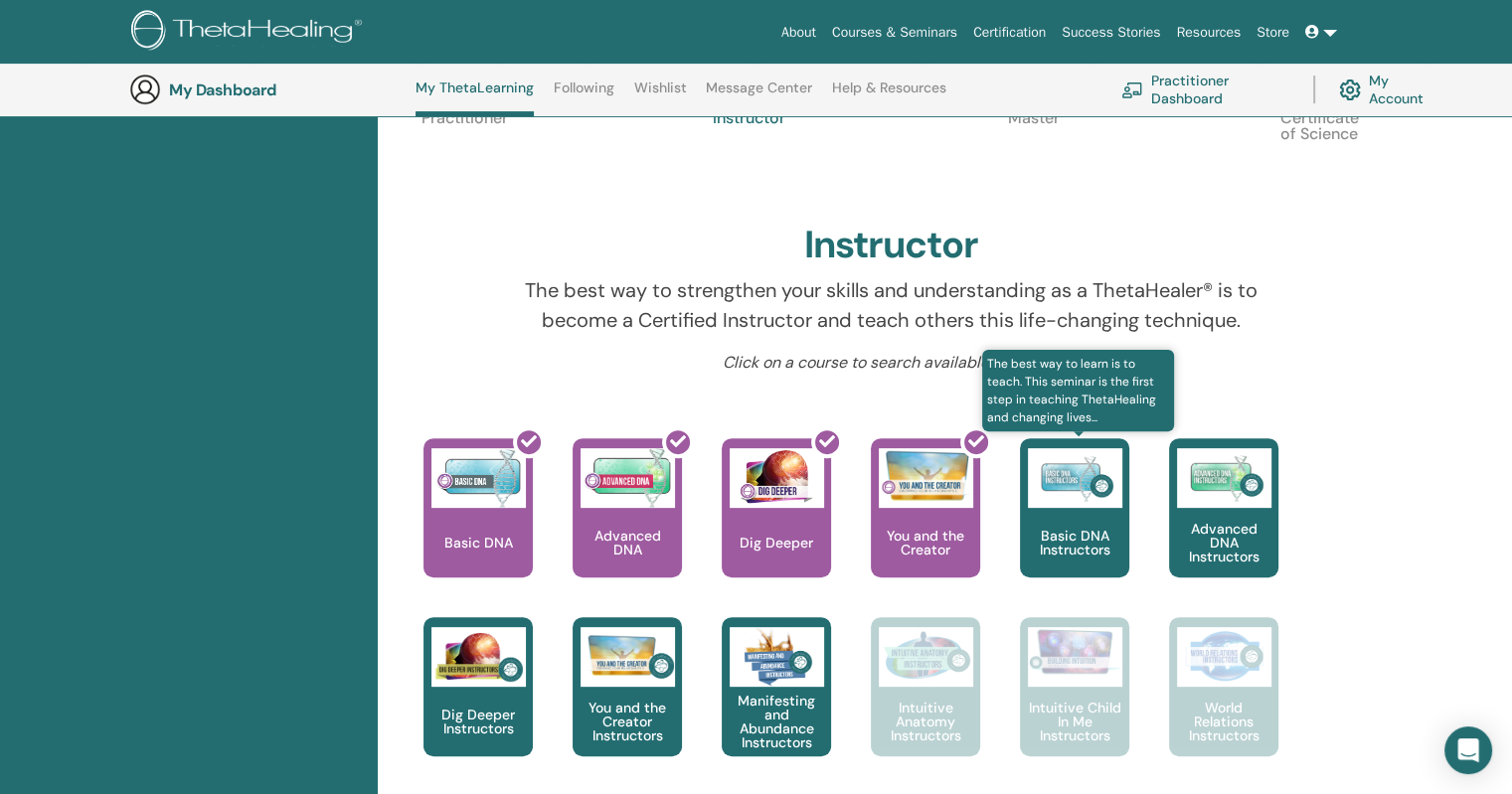click on "Basic DNA Instructors" at bounding box center (1075, 543) 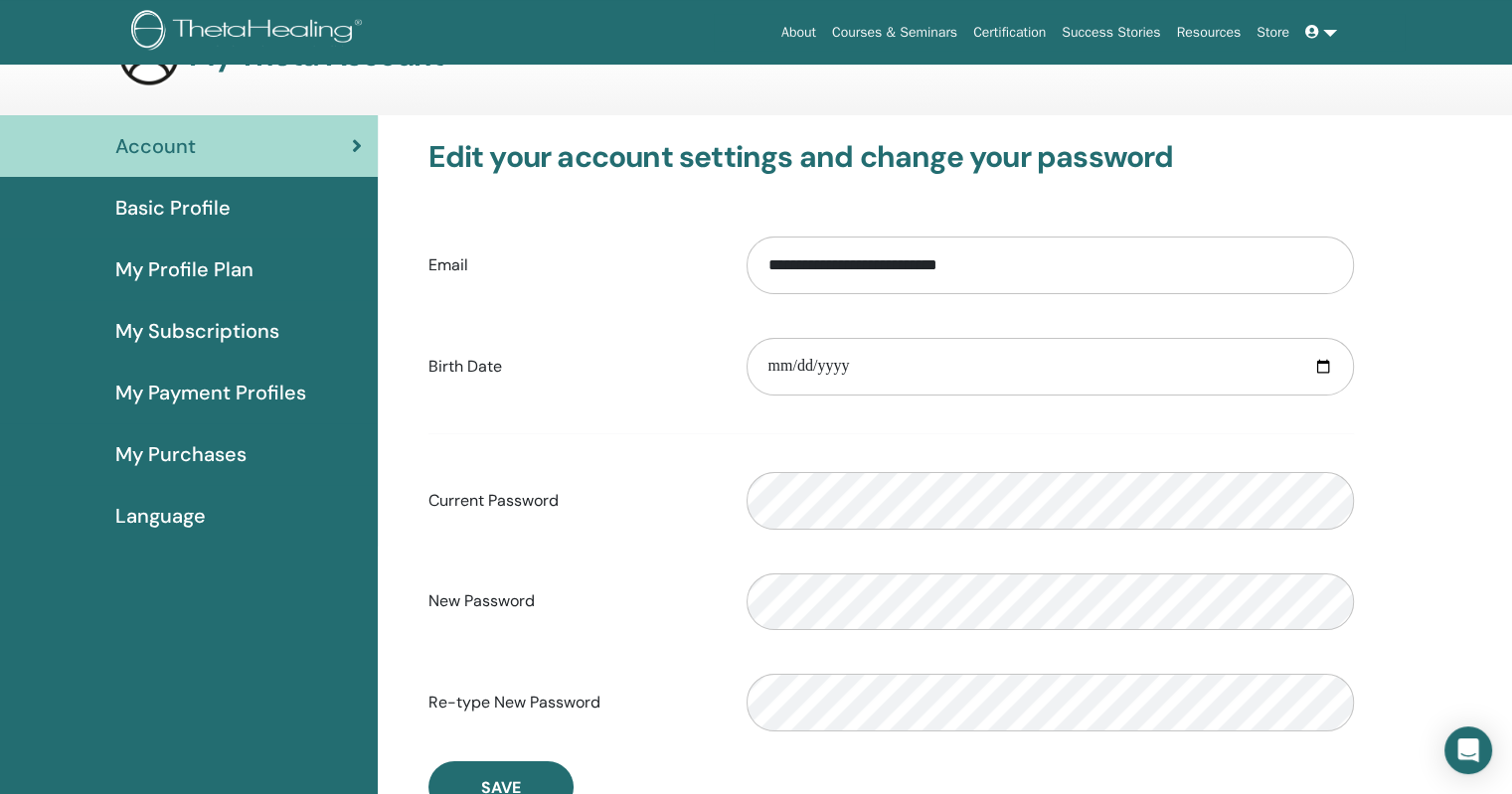 scroll, scrollTop: 99, scrollLeft: 0, axis: vertical 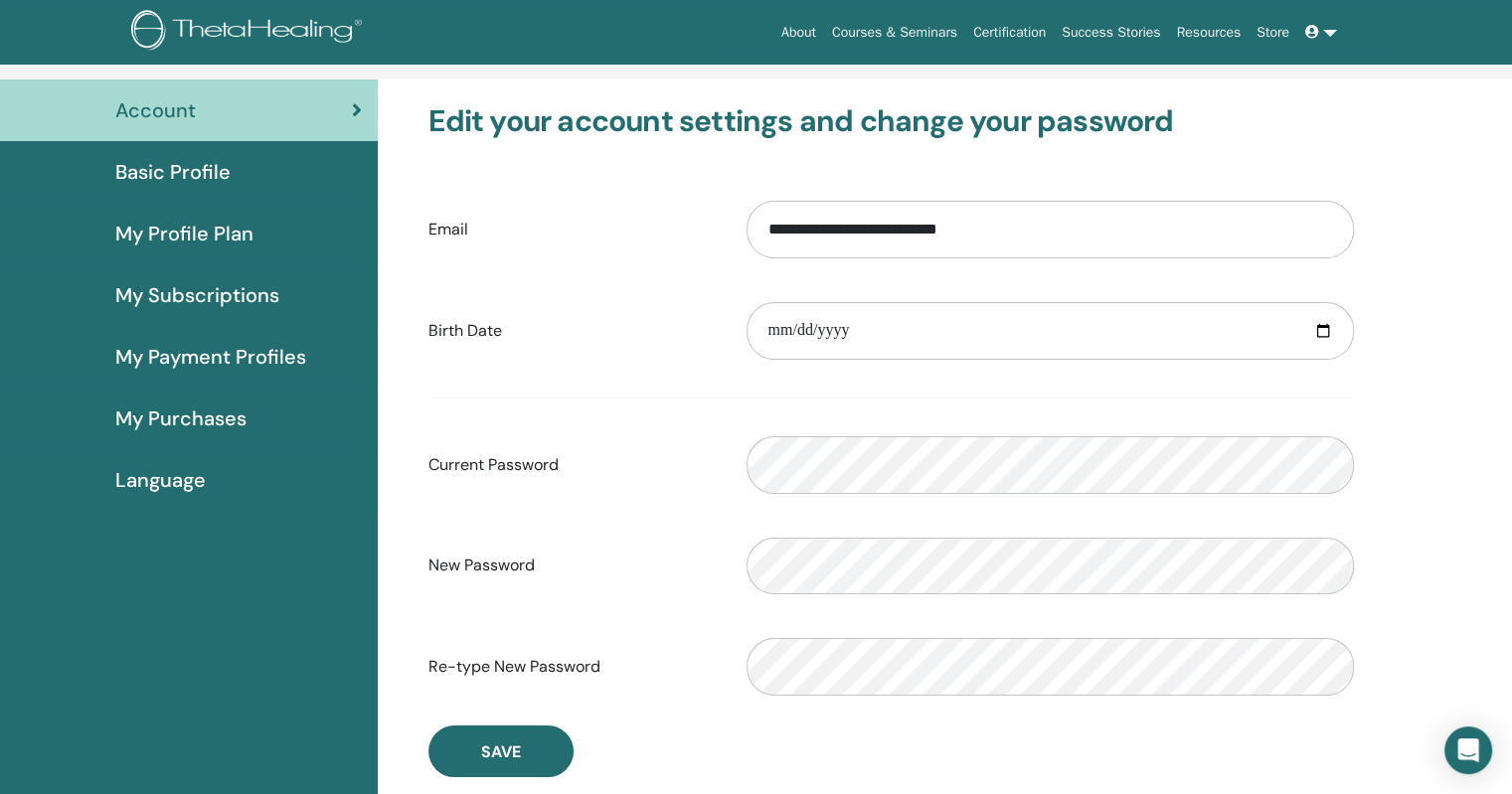 click on "My Payment Profiles" at bounding box center (189, 357) 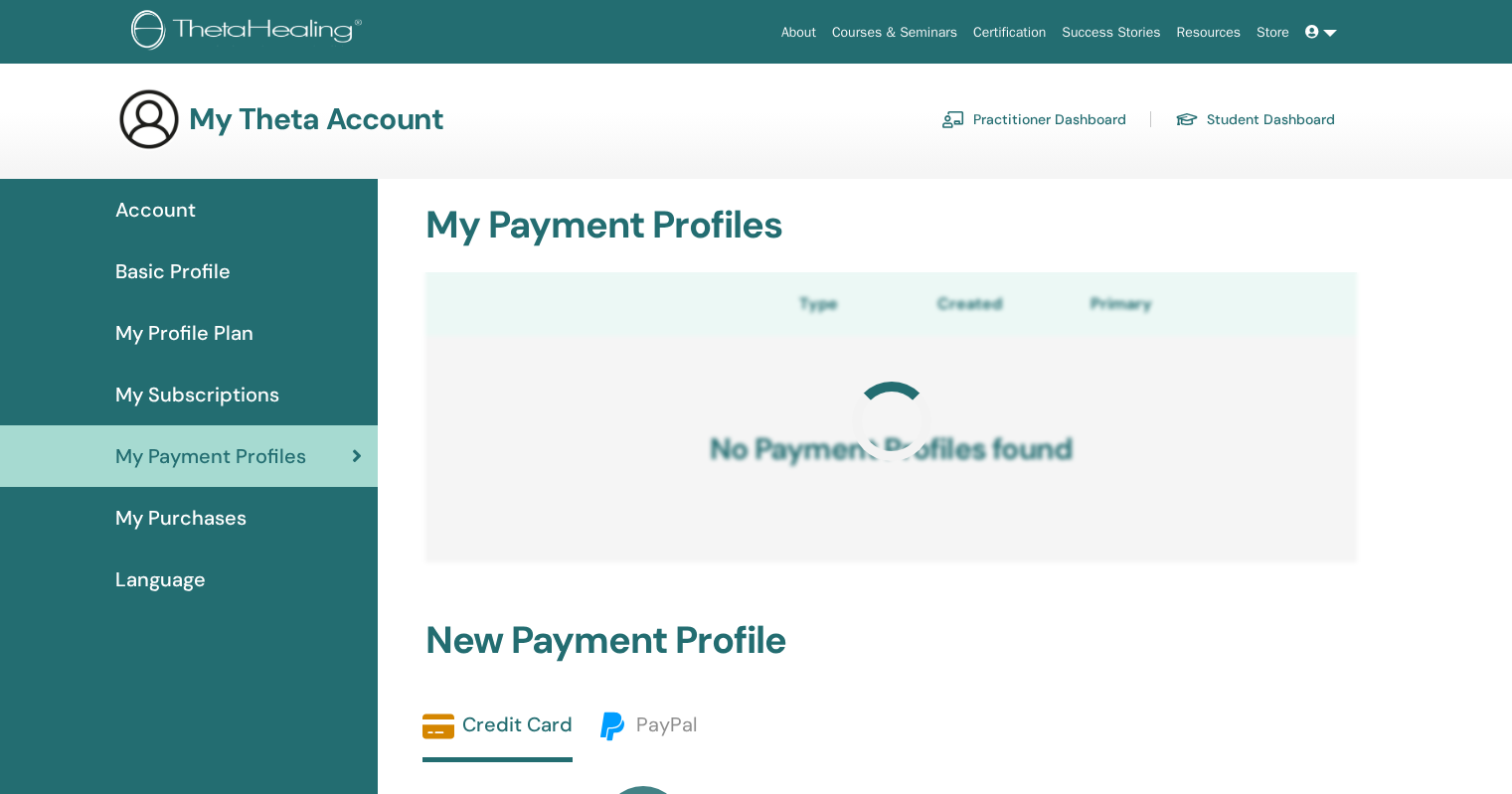 scroll, scrollTop: 0, scrollLeft: 0, axis: both 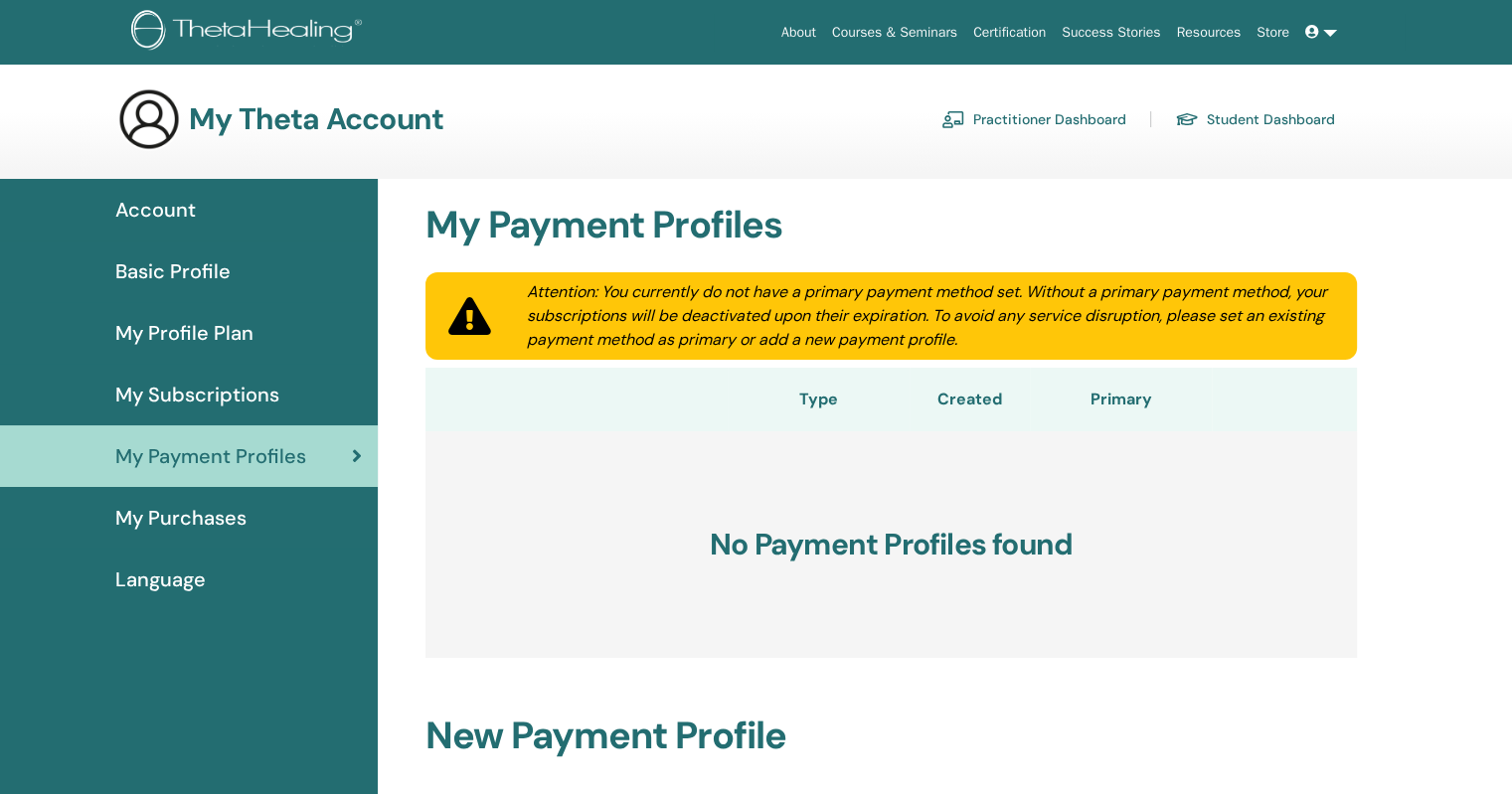click on "My Purchases" at bounding box center (181, 518) 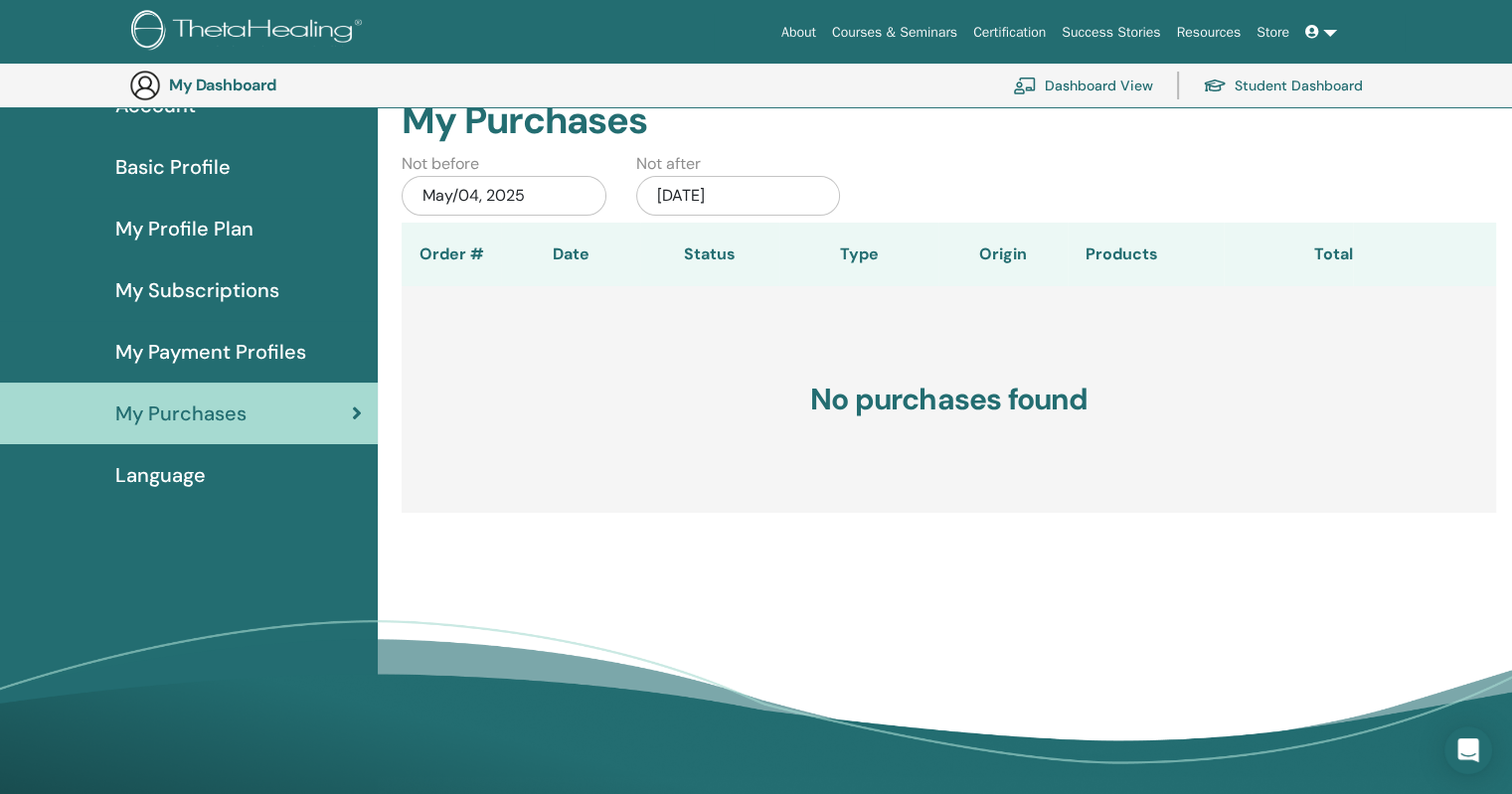 scroll, scrollTop: 0, scrollLeft: 0, axis: both 